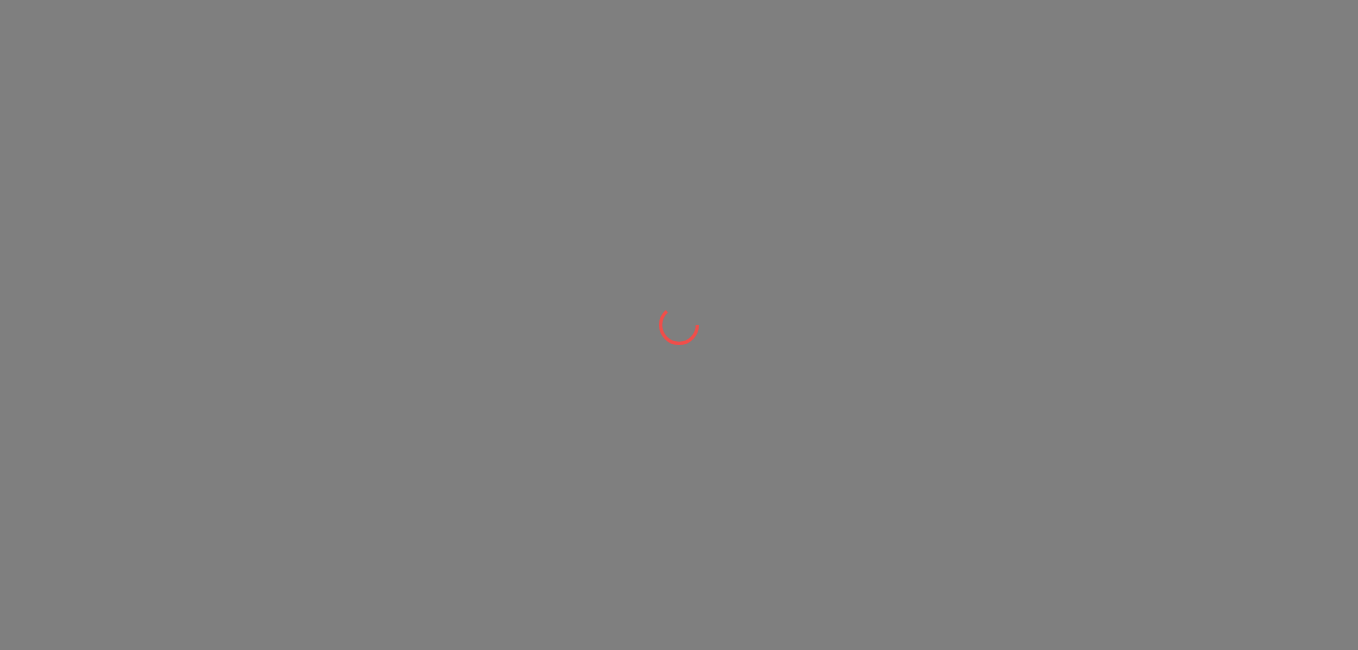 scroll, scrollTop: 0, scrollLeft: 0, axis: both 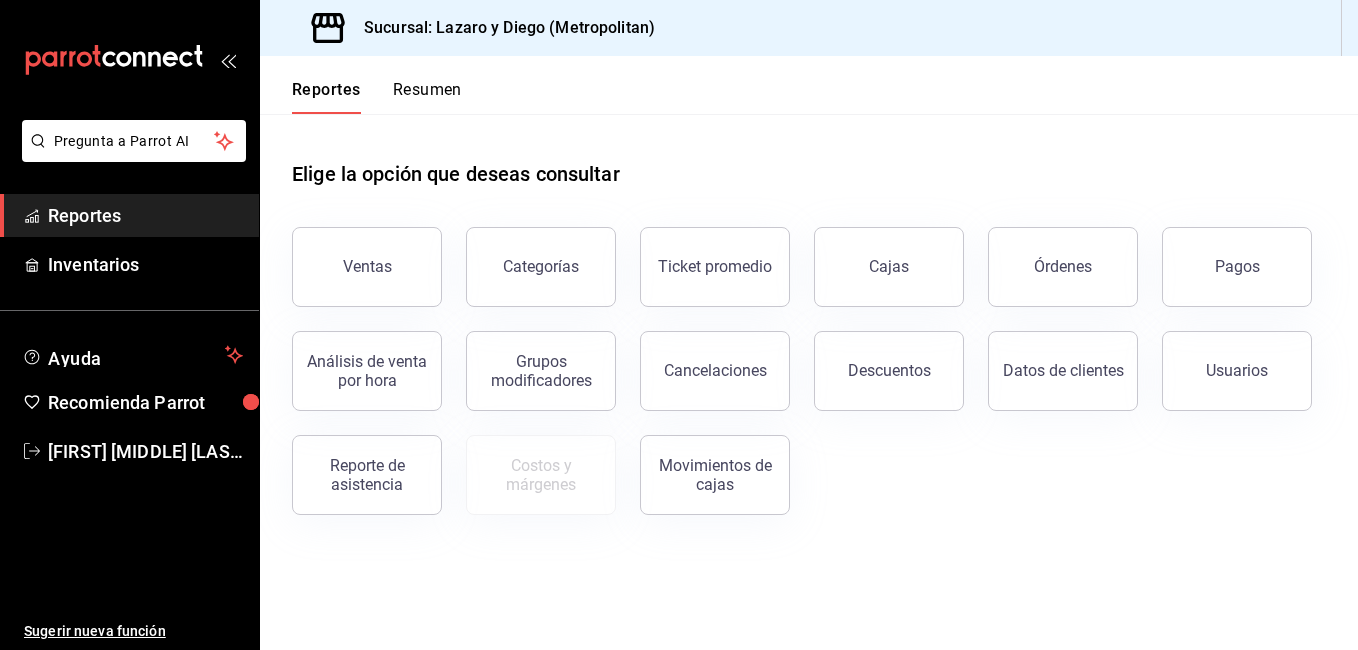 click on "Usuarios" at bounding box center [1237, 370] 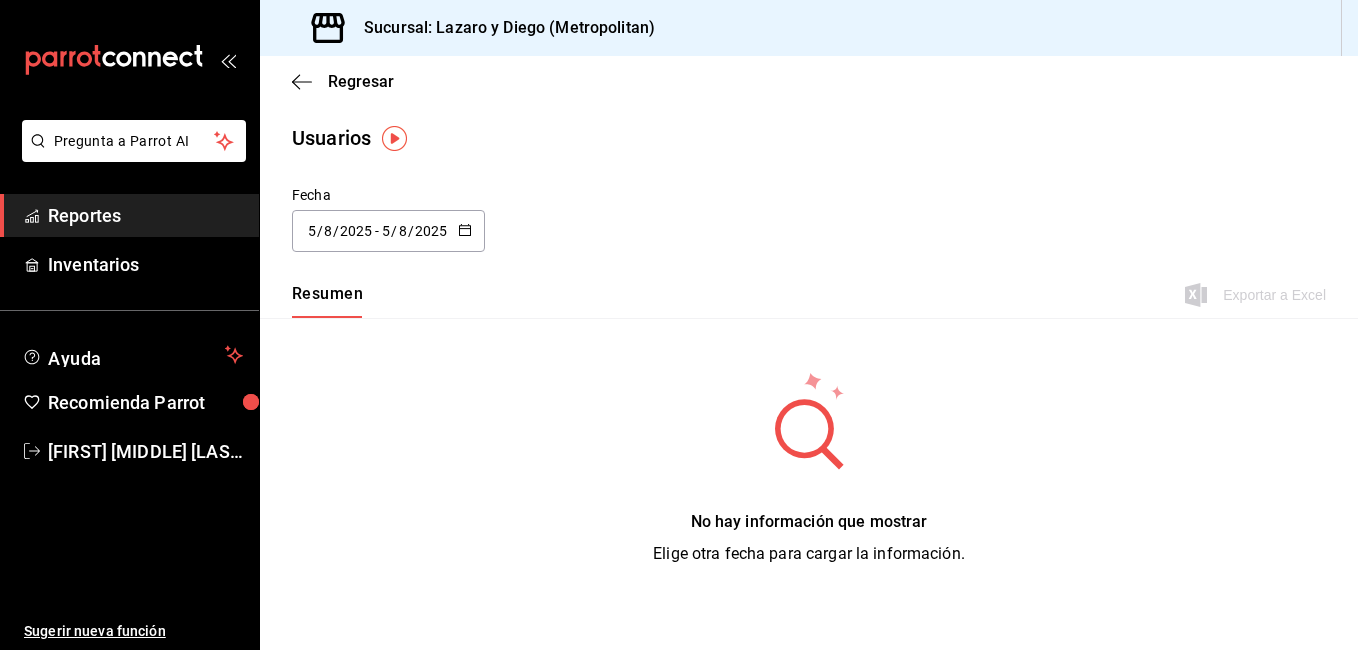 click on "Usuarios" at bounding box center (331, 138) 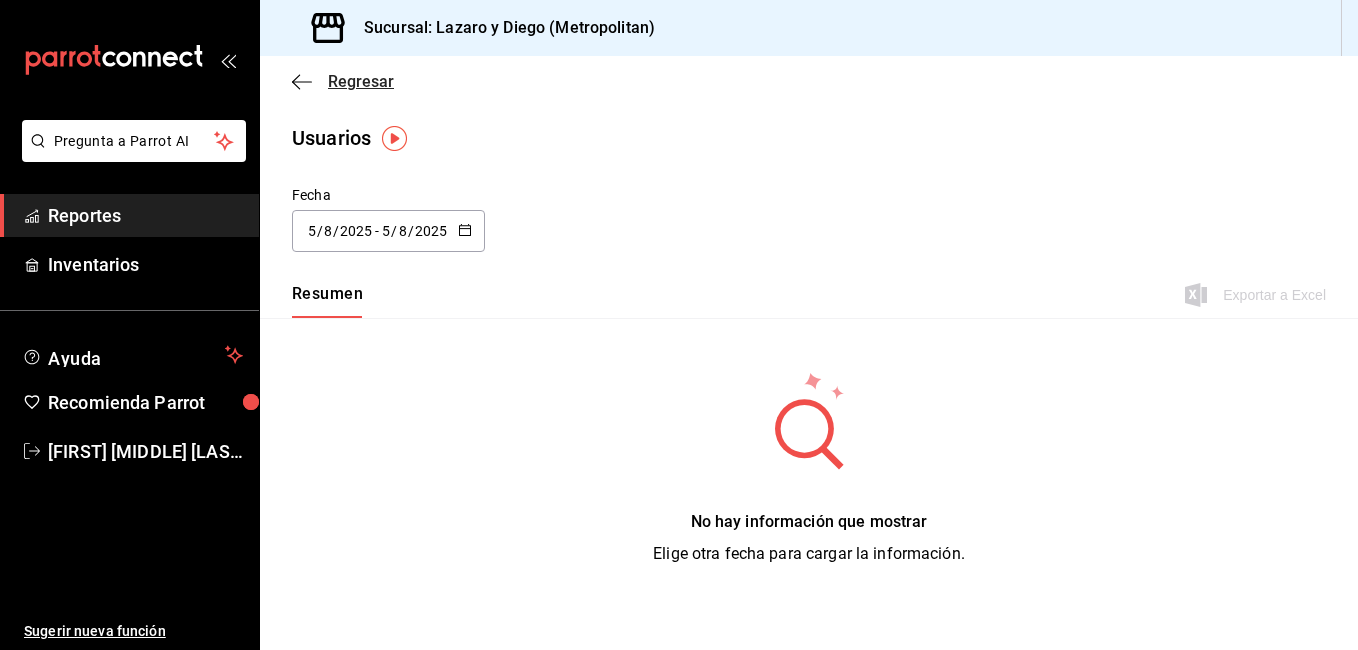 click 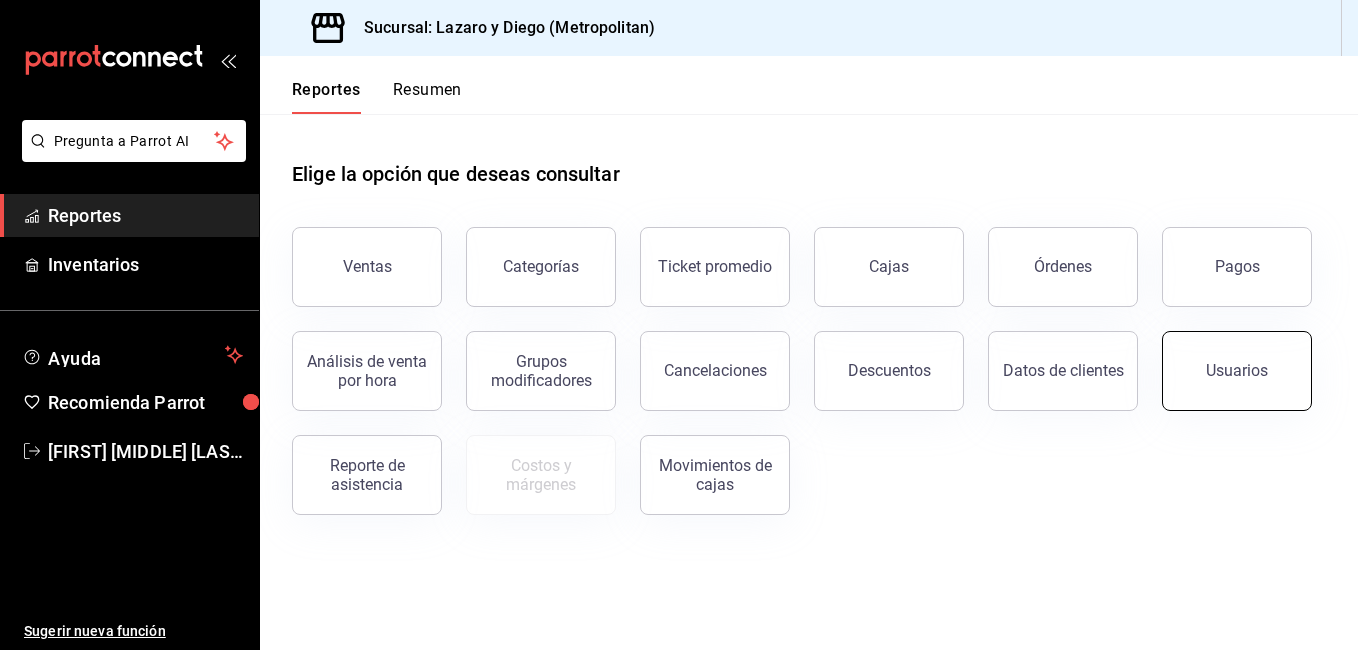 click on "Usuarios" at bounding box center [1237, 371] 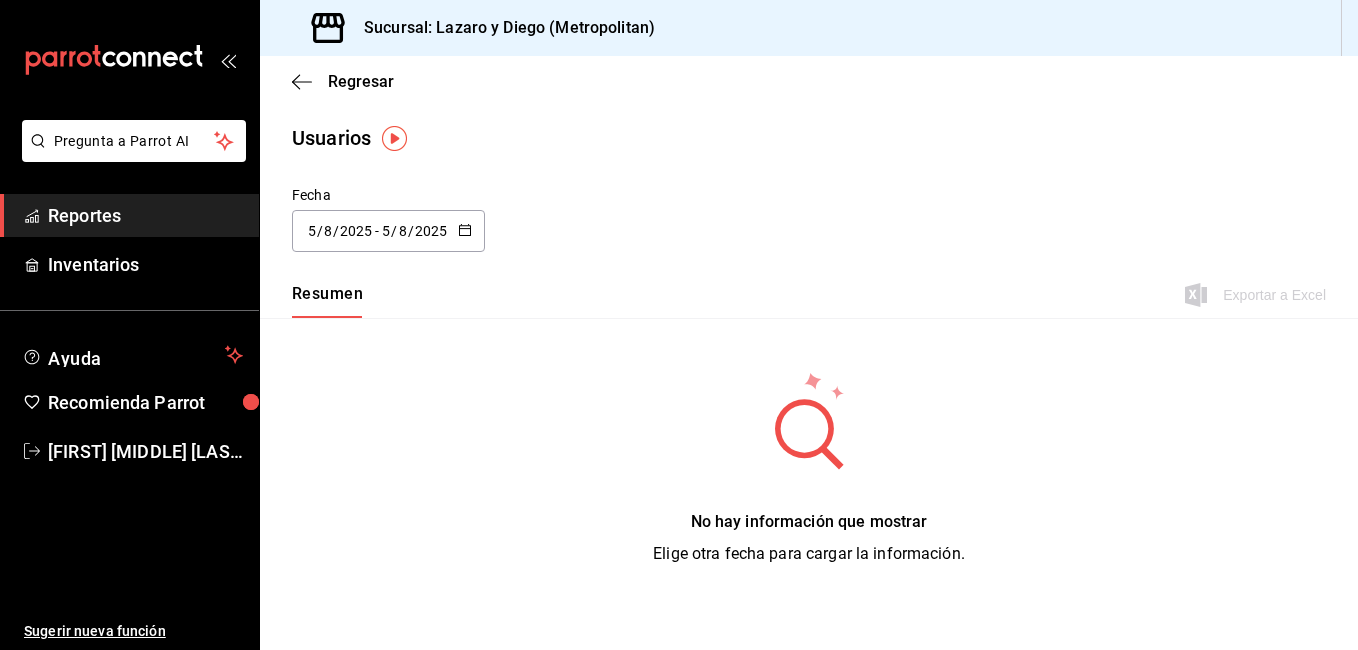 click on "Usuarios" at bounding box center (331, 138) 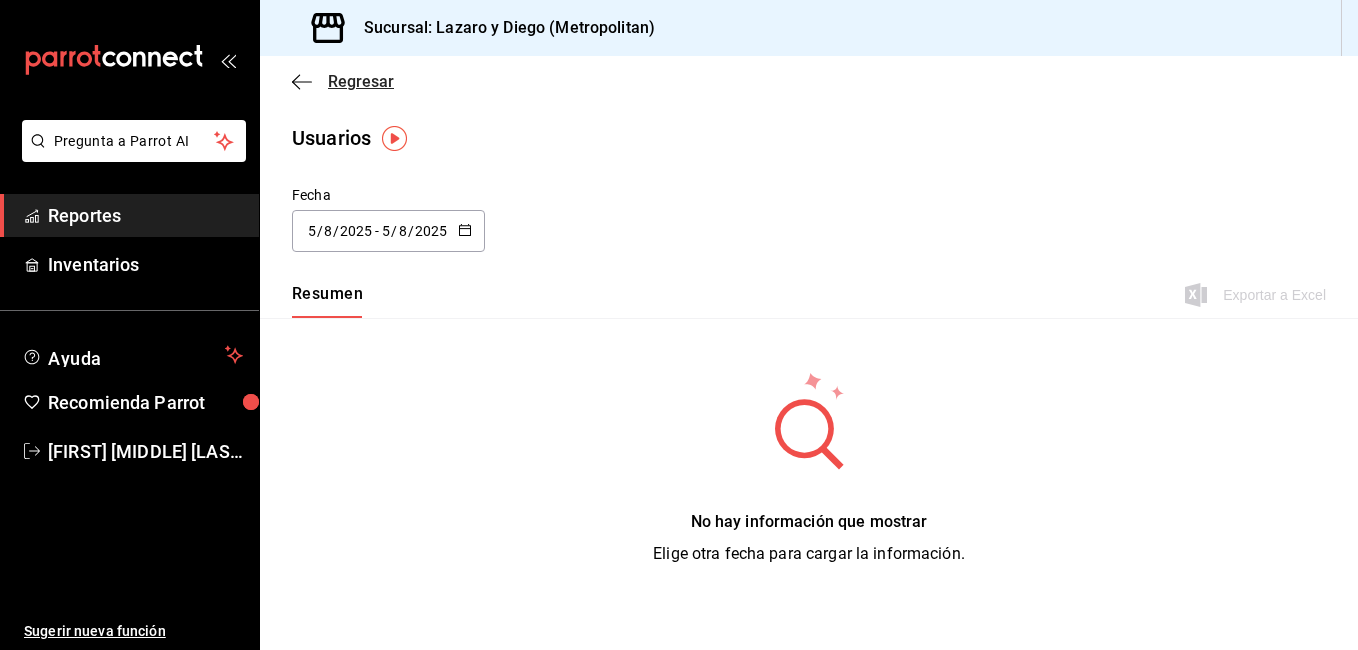 click on "Regresar" at bounding box center [361, 81] 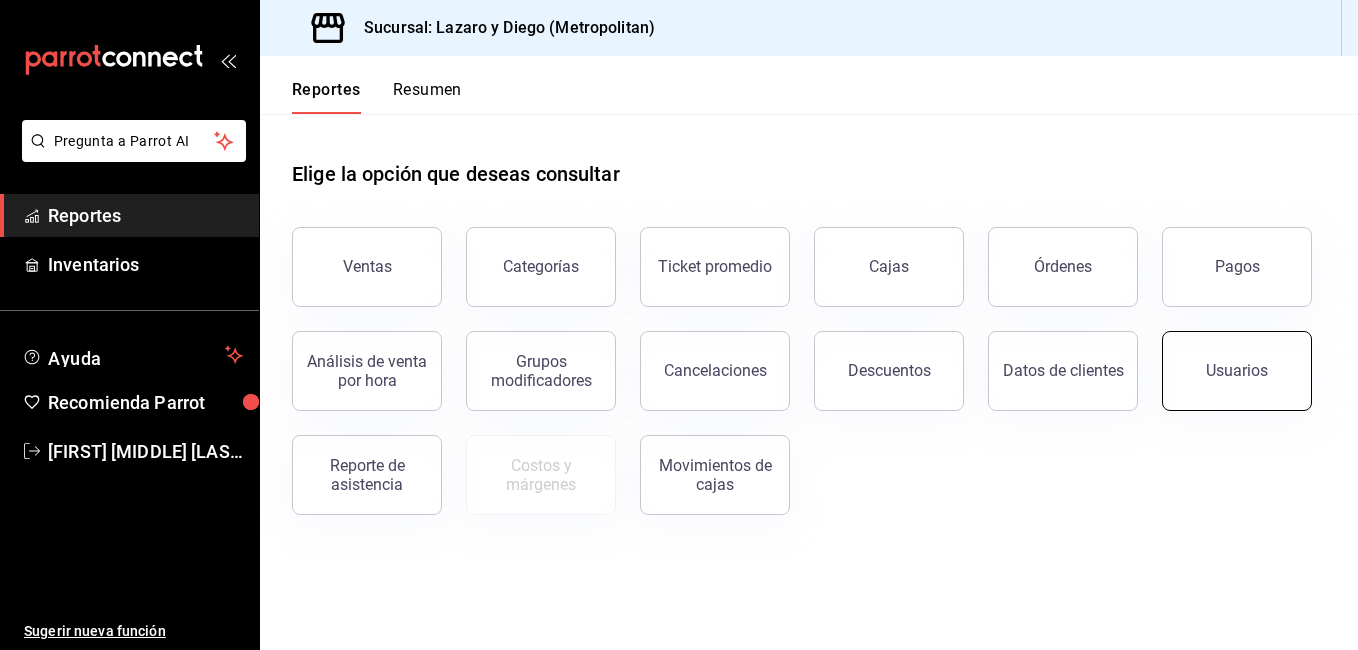 click on "Usuarios" at bounding box center [1237, 371] 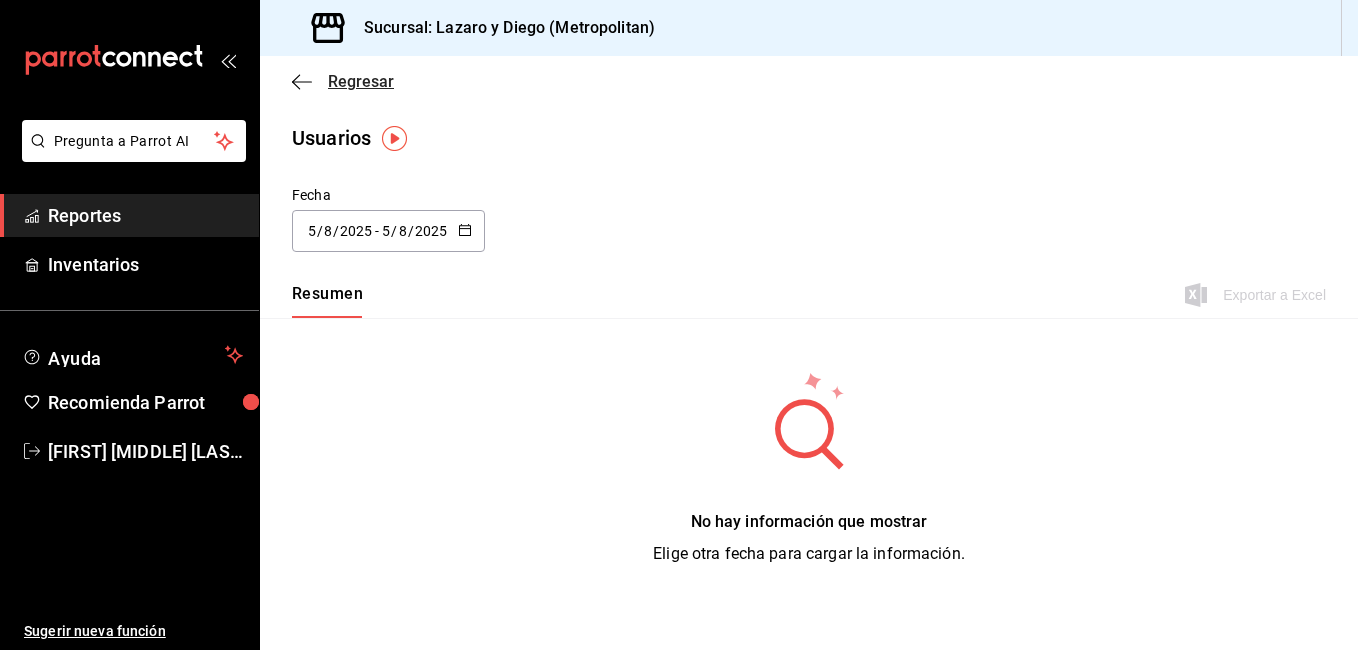 click 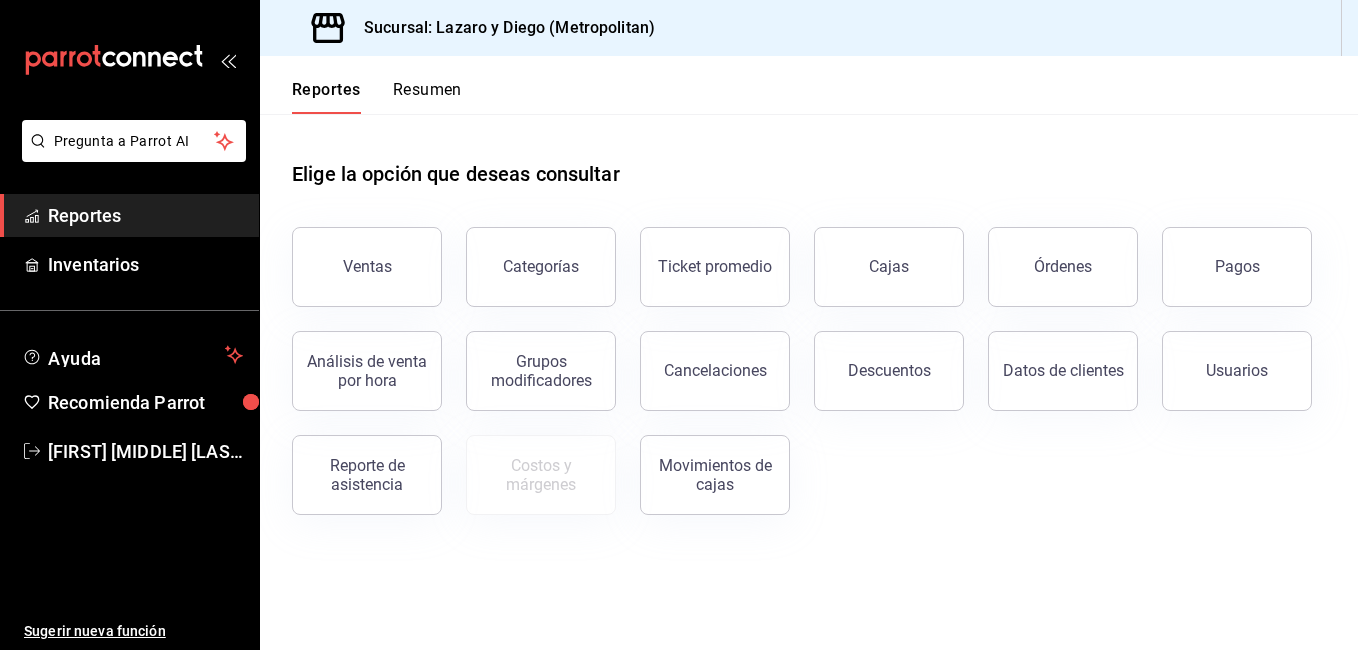 click 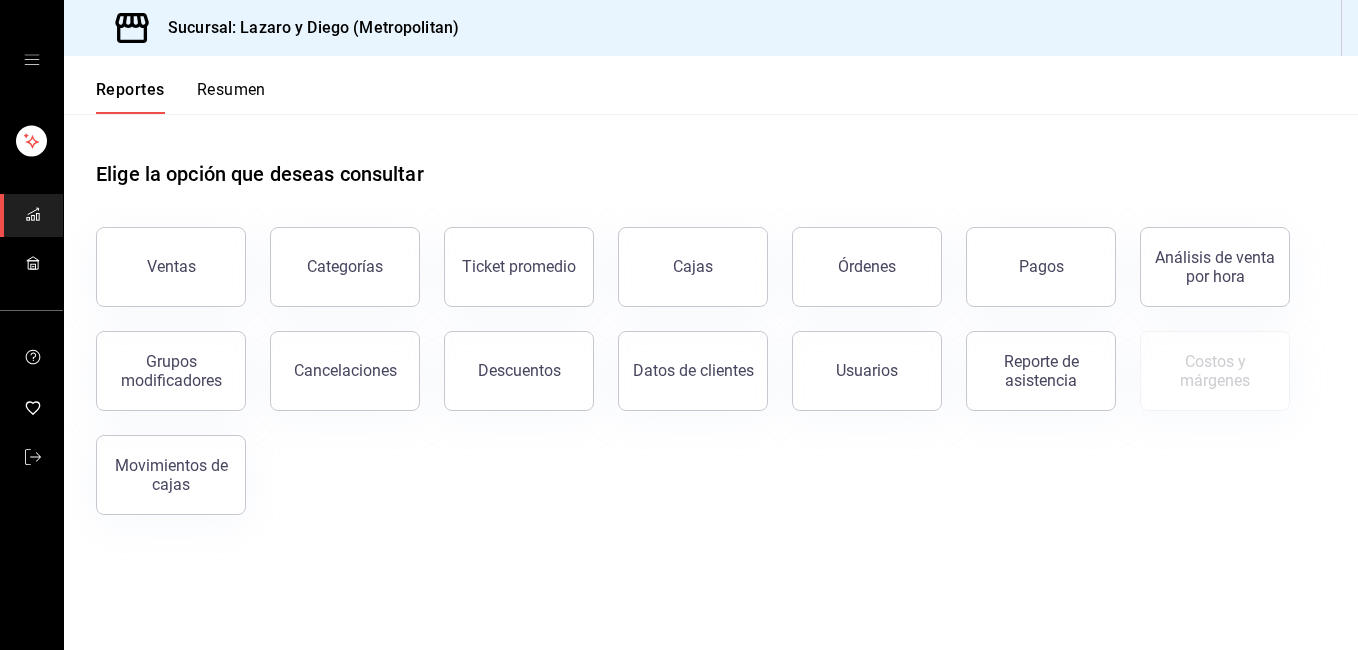 click 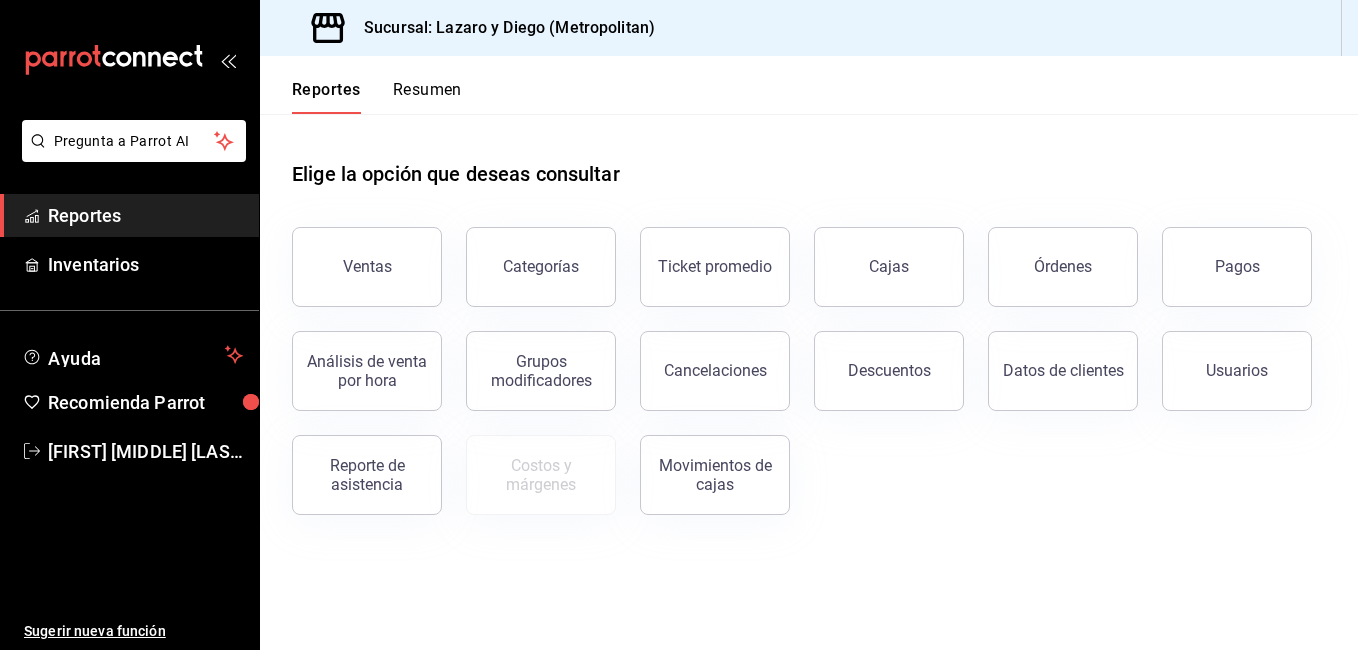 click on "Reportes" at bounding box center [84, 215] 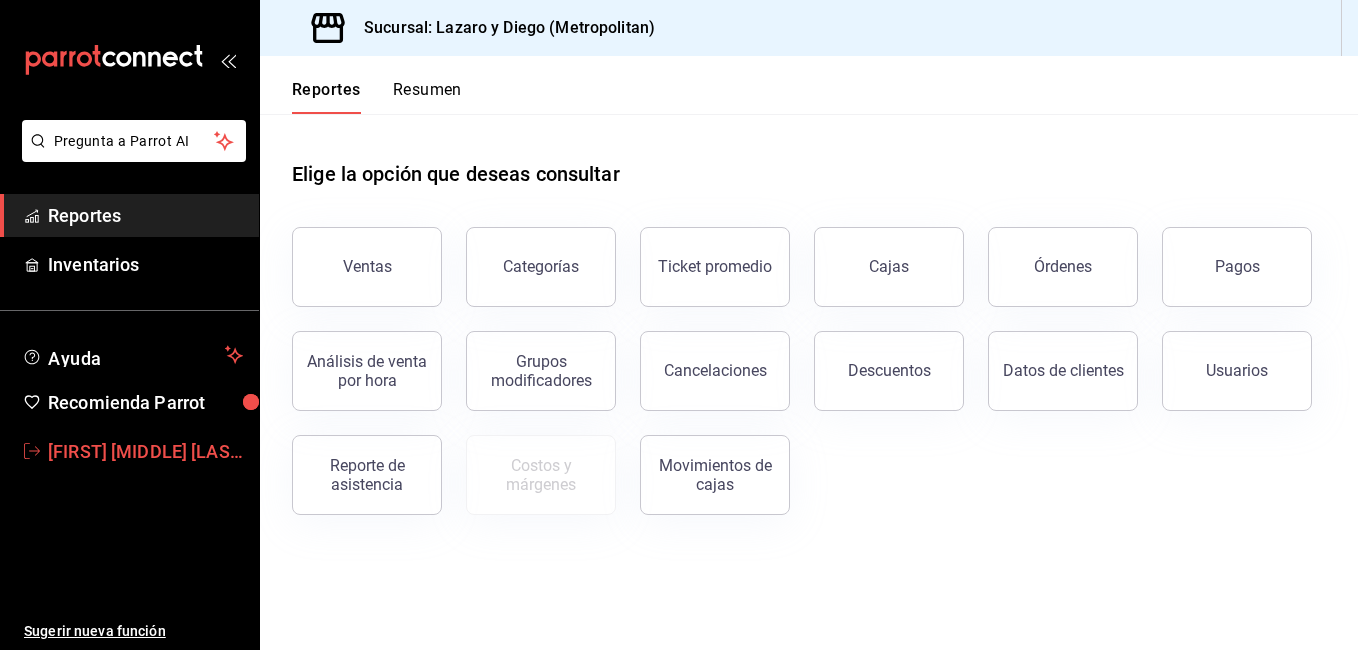 click on "ROBERTO CARLOS SANDOVAL SILVA" at bounding box center (129, 451) 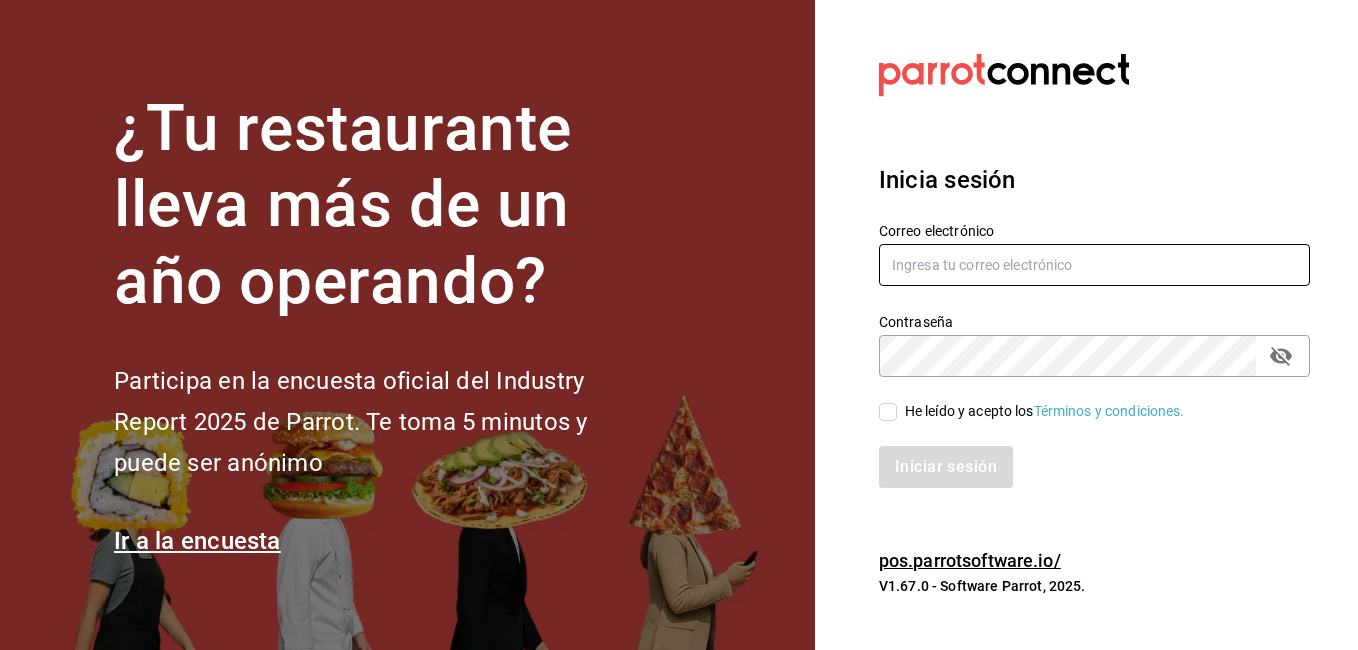 type on "roberto.sandoval@grupocosteno.com" 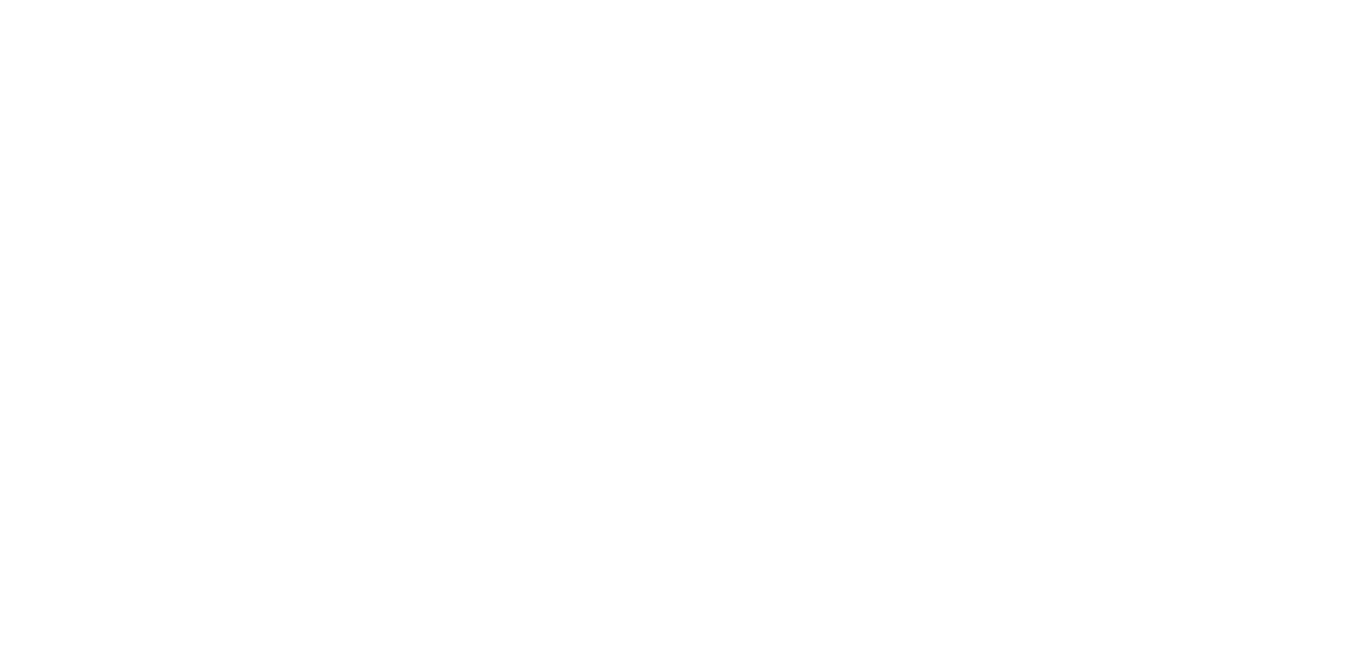 scroll, scrollTop: 0, scrollLeft: 0, axis: both 